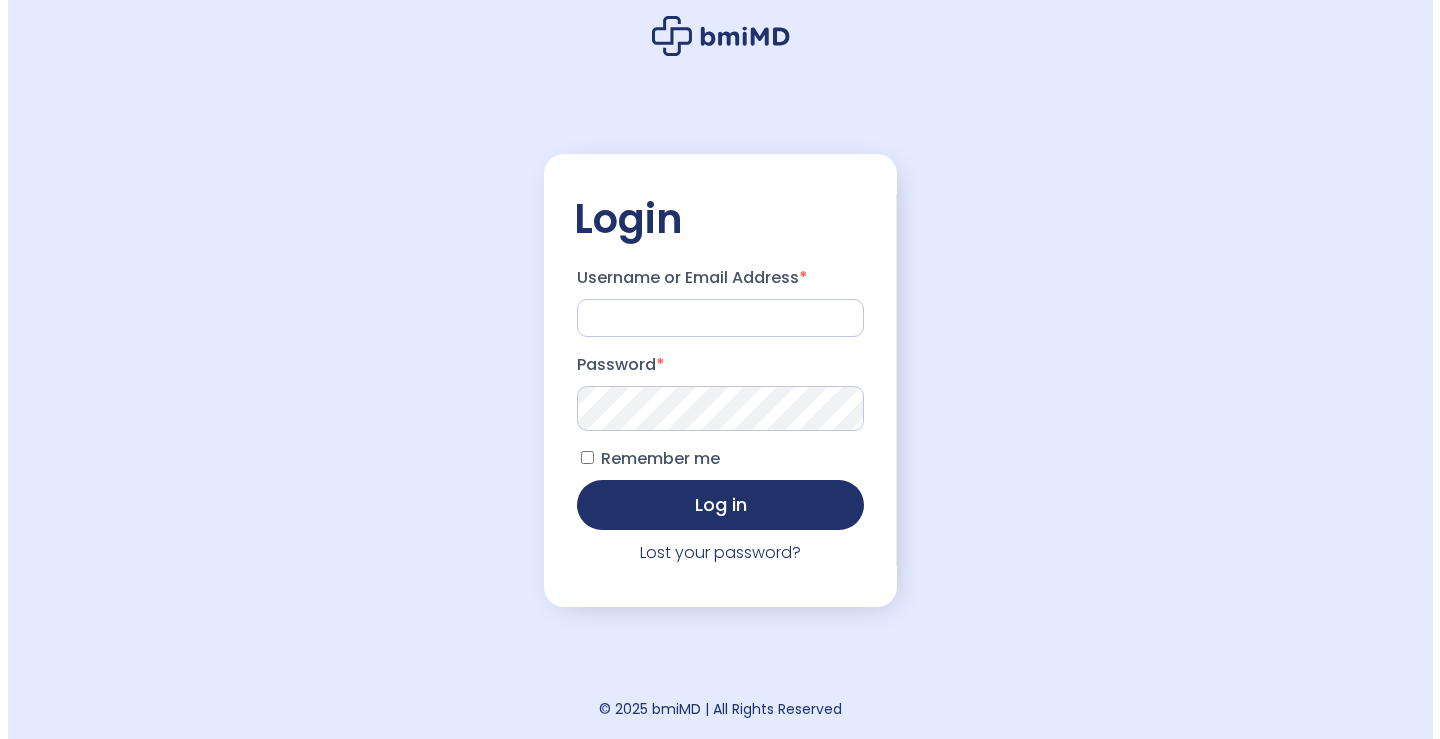 scroll, scrollTop: 0, scrollLeft: 0, axis: both 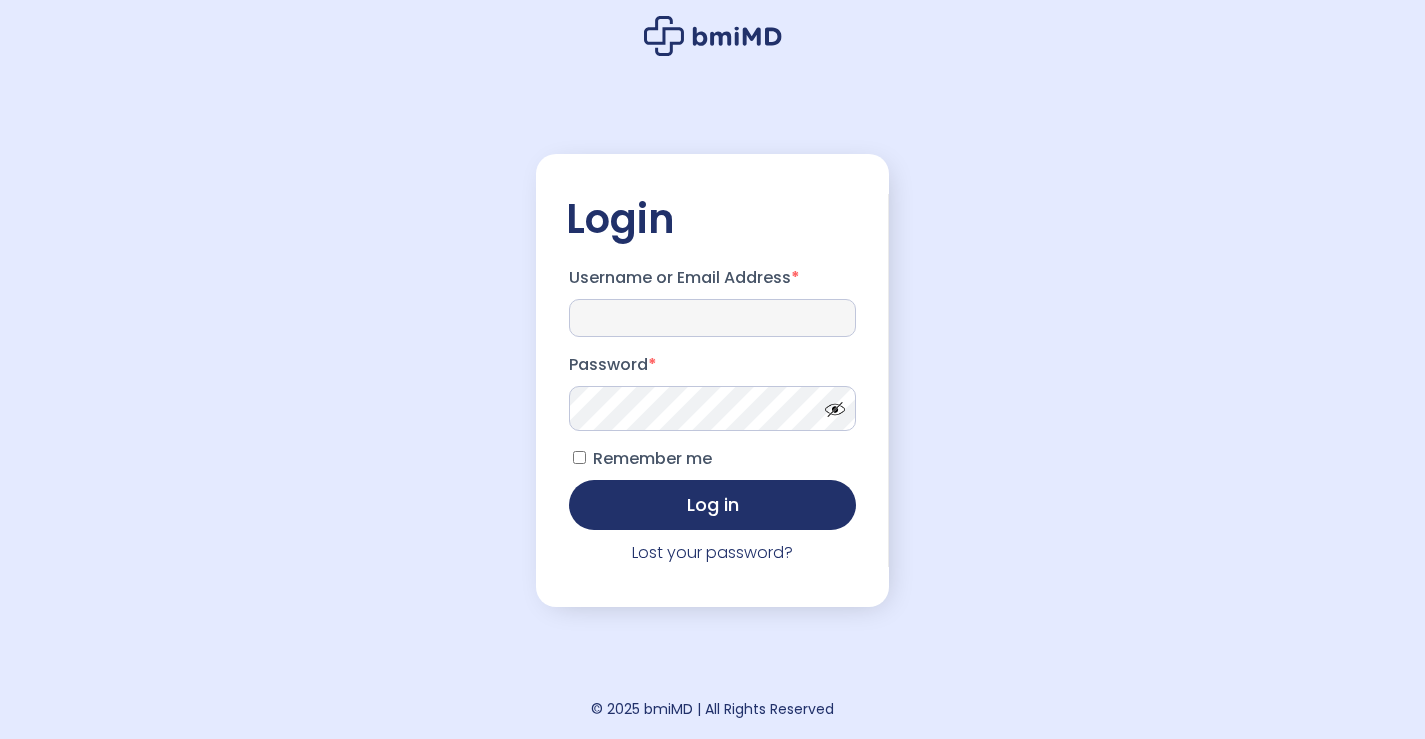 click on "Username or Email Address  *" at bounding box center [713, 318] 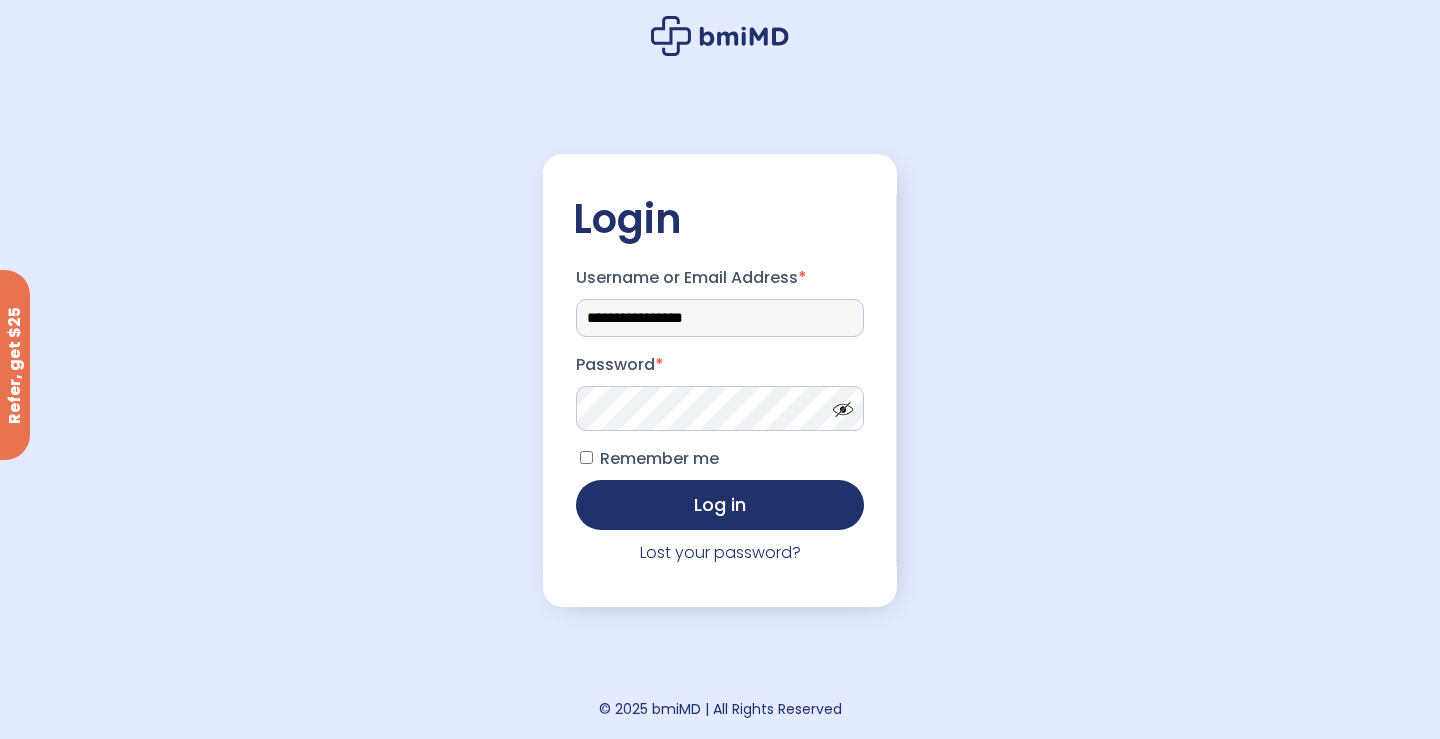 type on "**********" 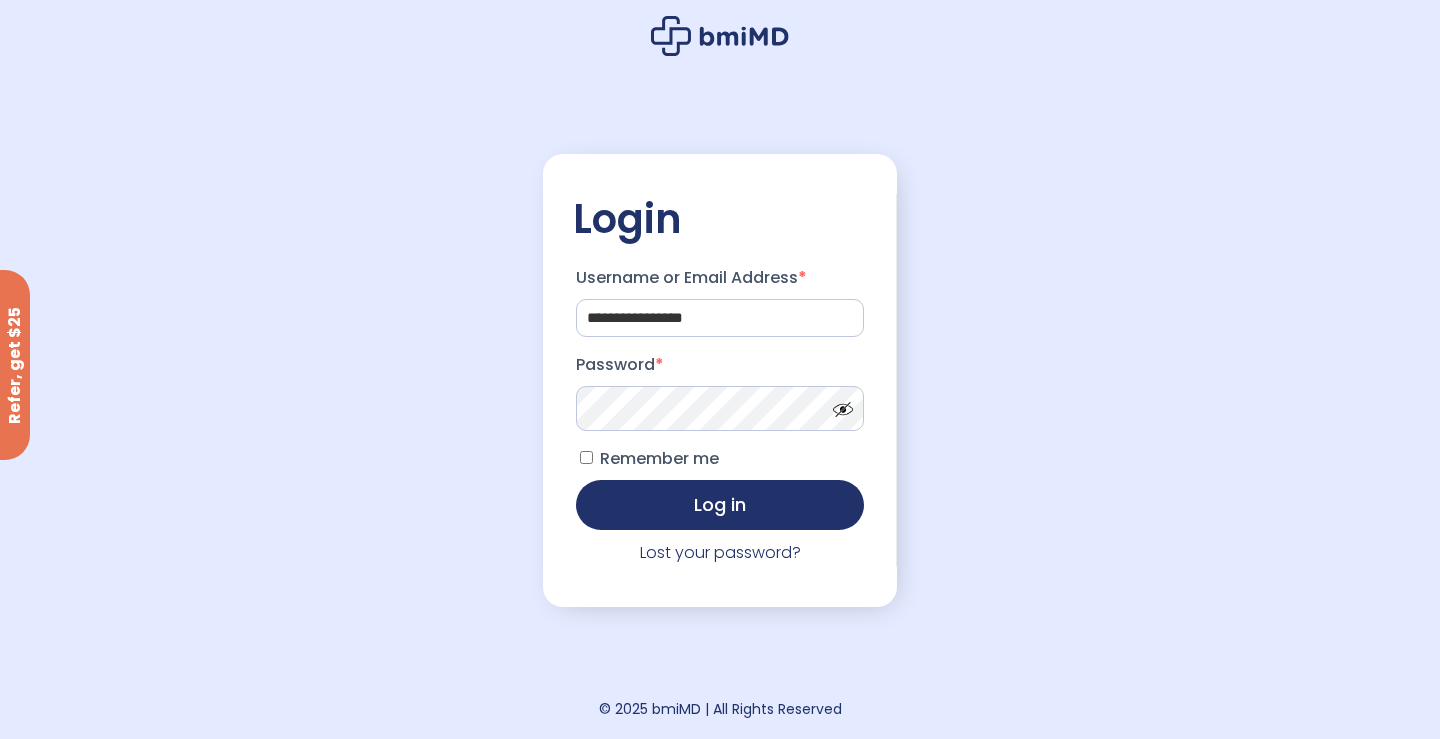 click on "Log in" at bounding box center [720, 505] 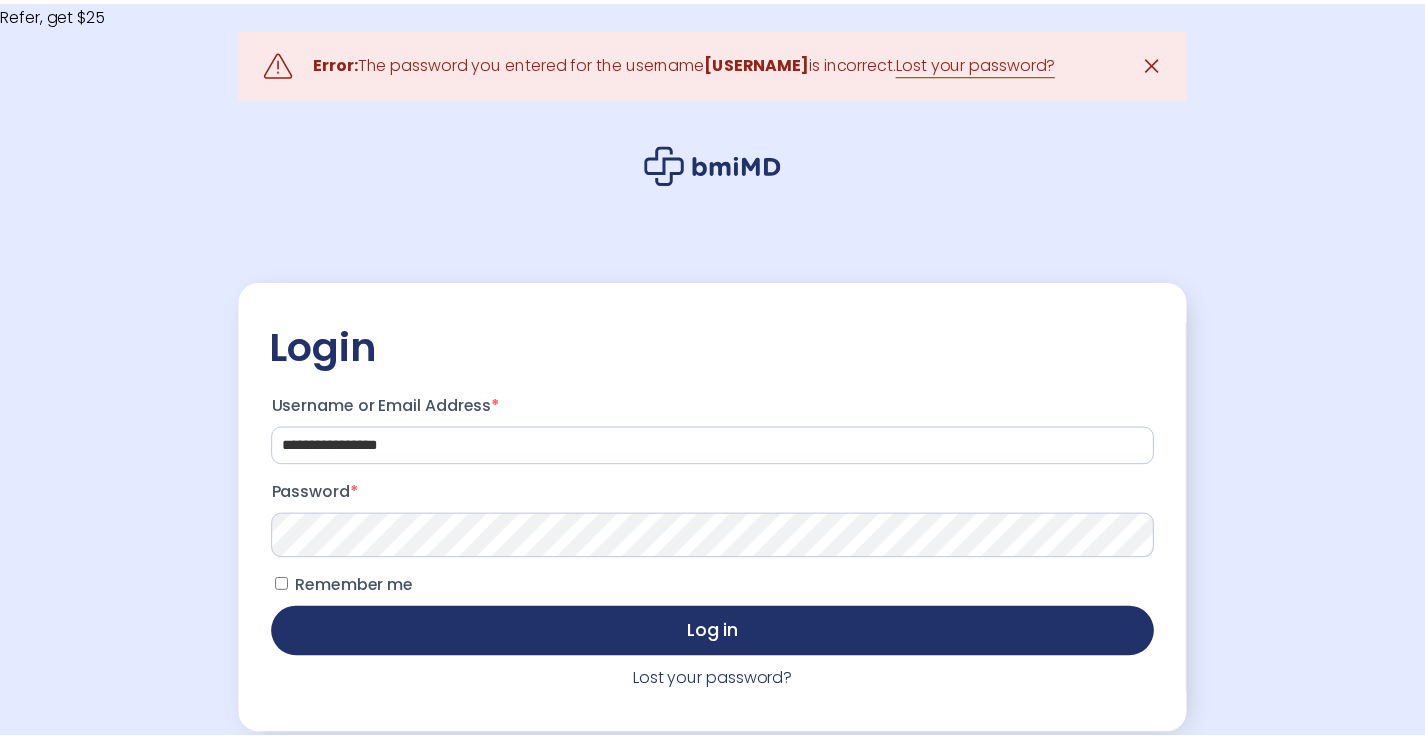 scroll, scrollTop: 0, scrollLeft: 0, axis: both 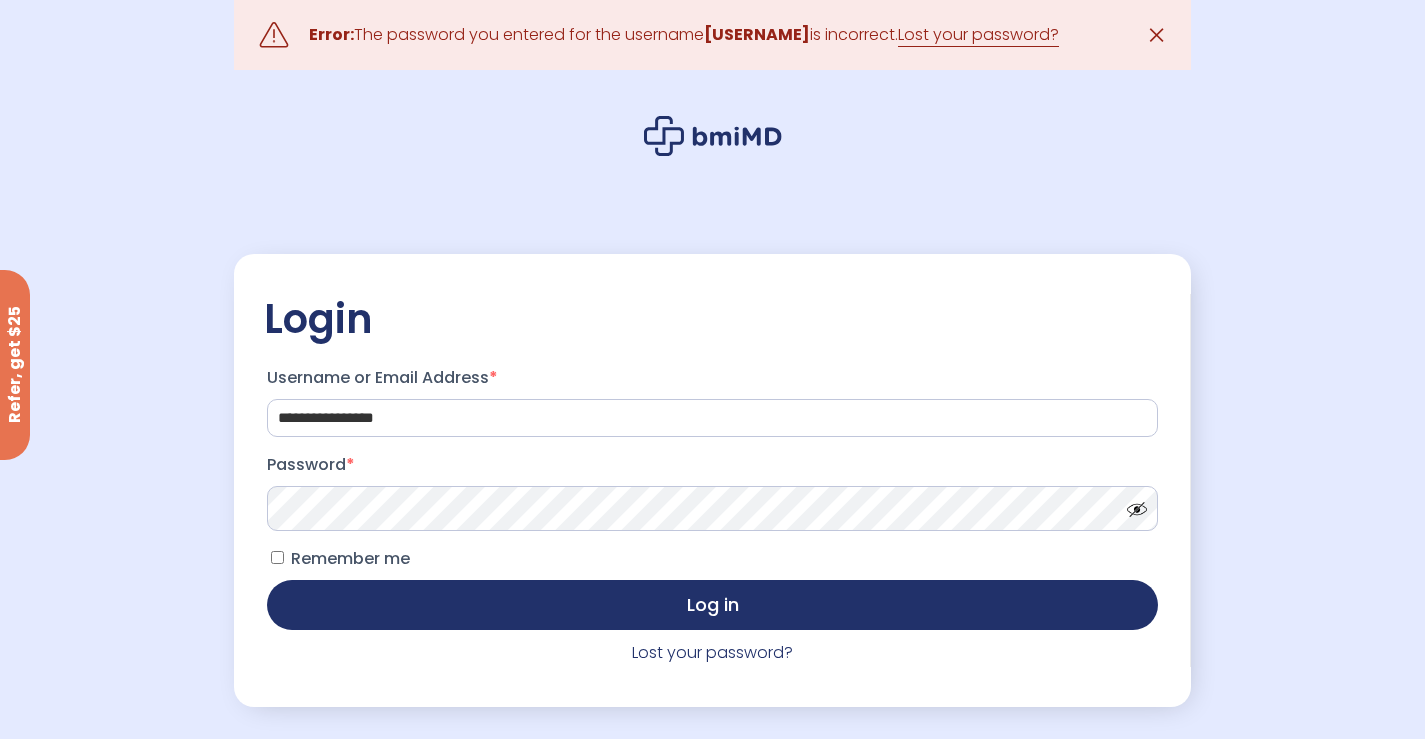 click on "Log in" at bounding box center (712, 605) 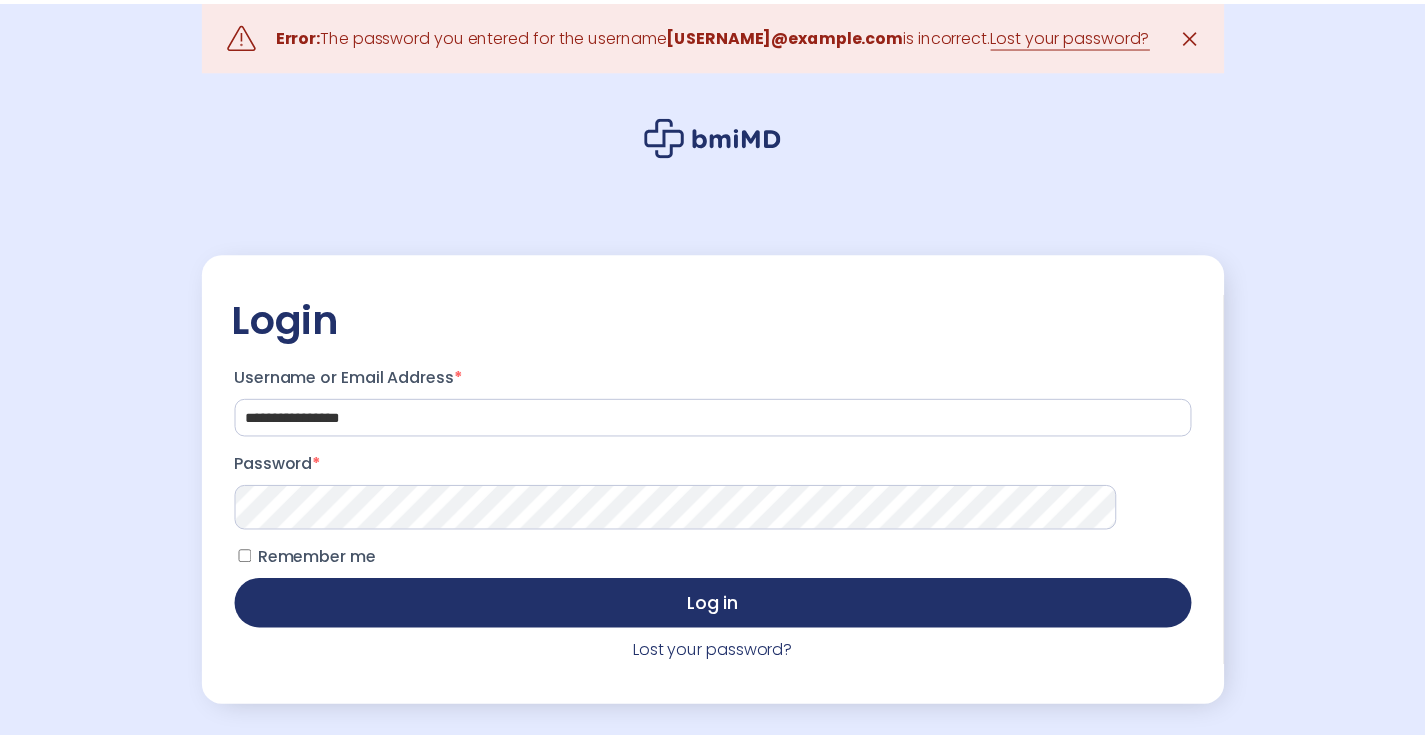 scroll, scrollTop: 0, scrollLeft: 0, axis: both 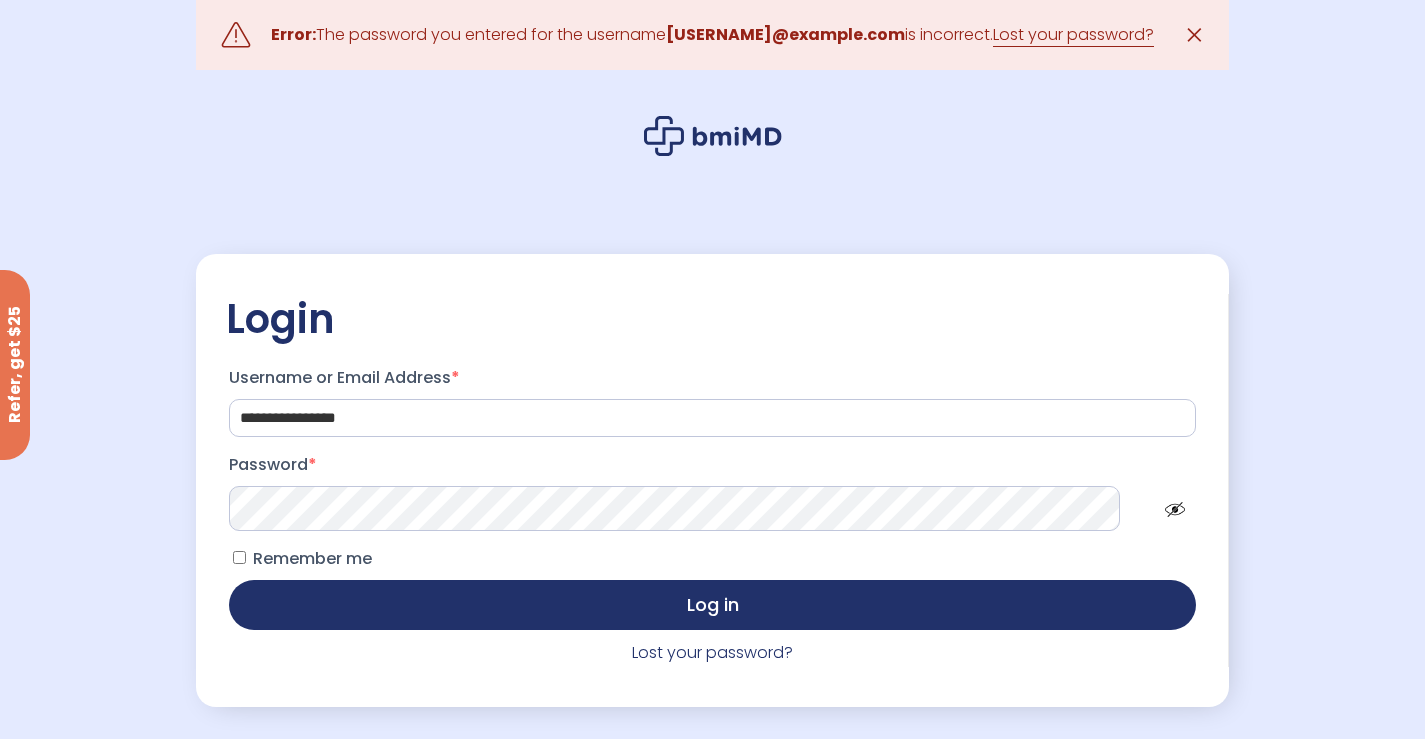 click on "✕" at bounding box center [1194, 35] 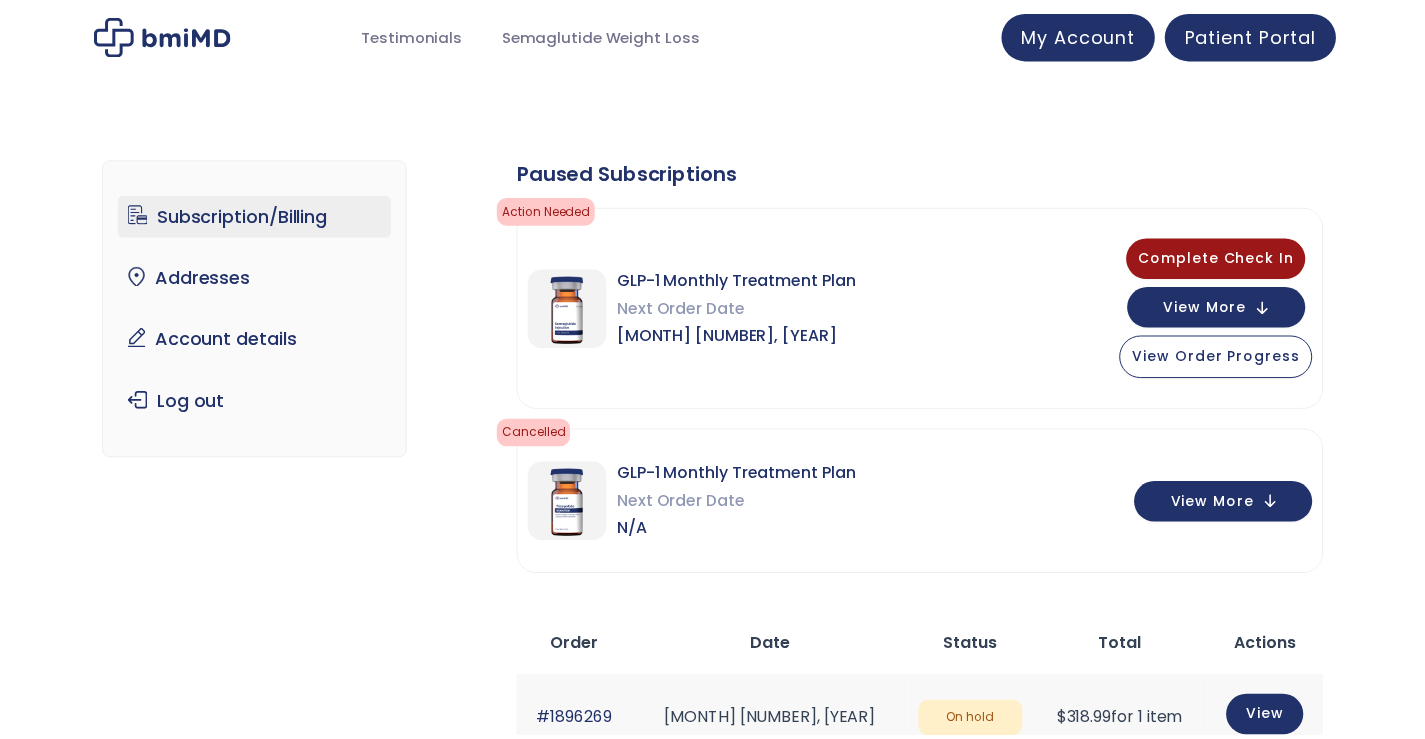 scroll, scrollTop: 0, scrollLeft: 0, axis: both 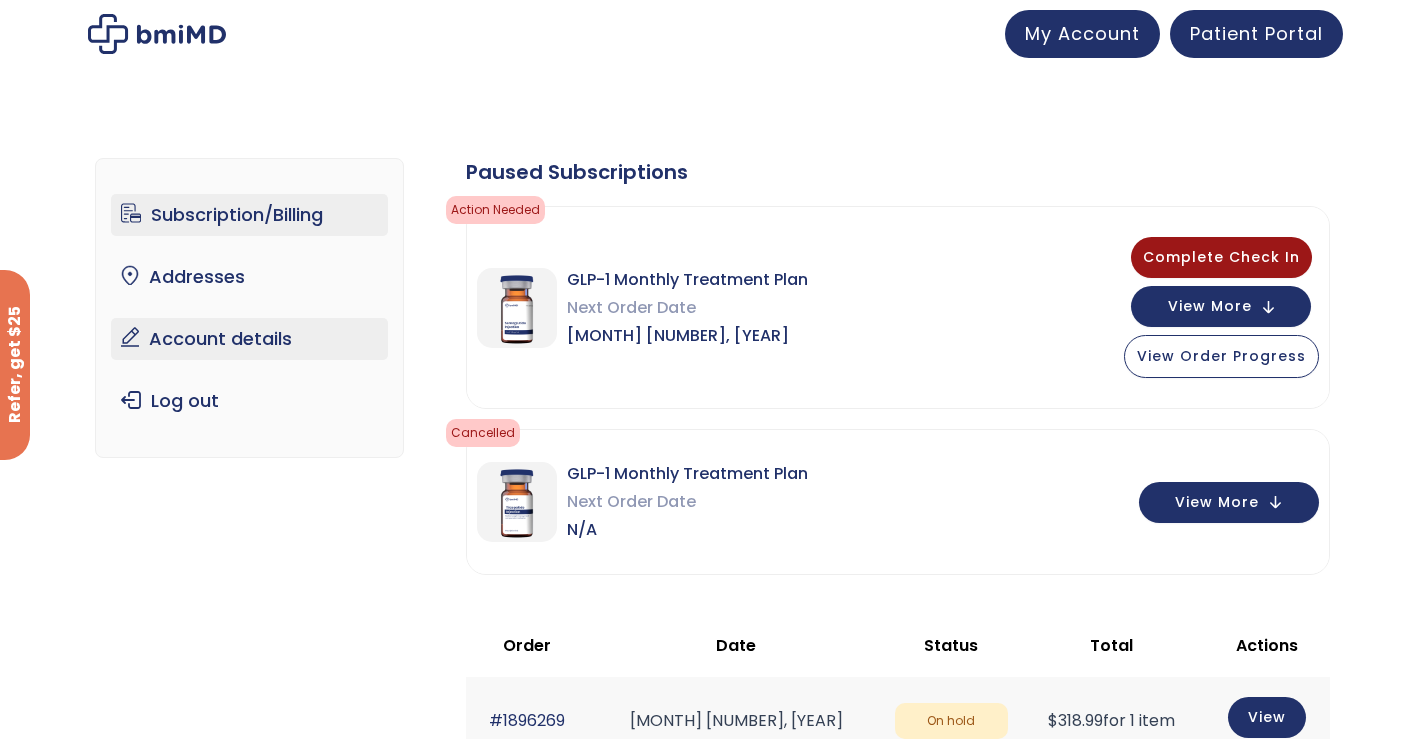 click on "Account details" at bounding box center [249, 339] 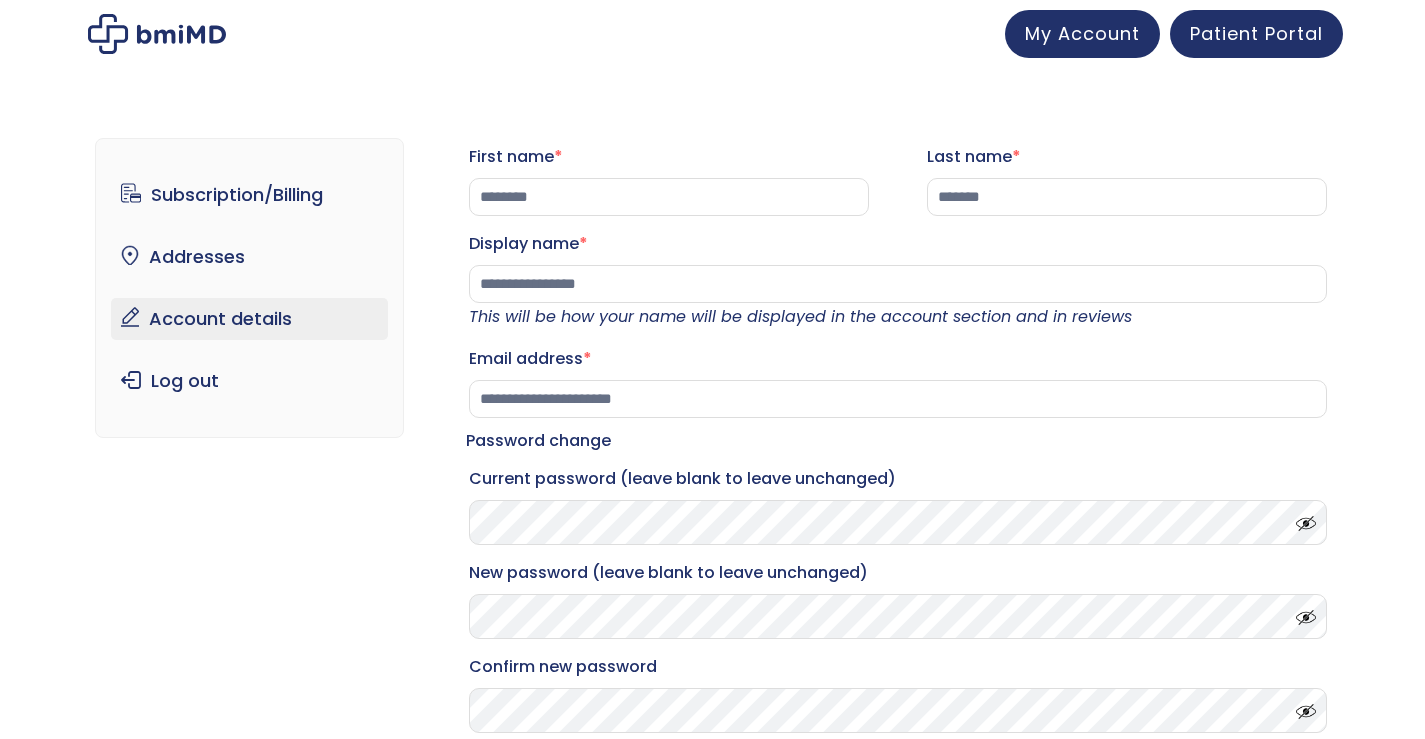 scroll, scrollTop: 0, scrollLeft: 0, axis: both 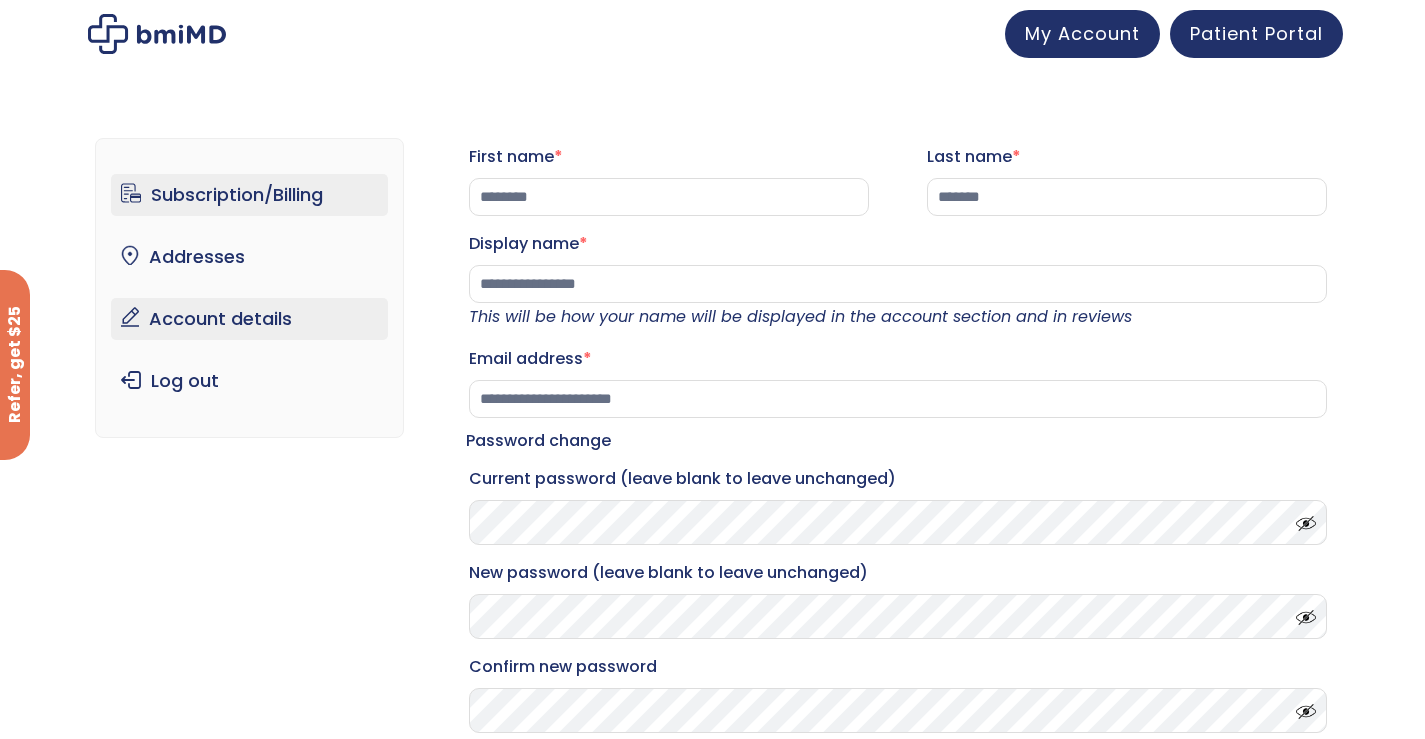 click on "Subscription/Billing" at bounding box center [249, 195] 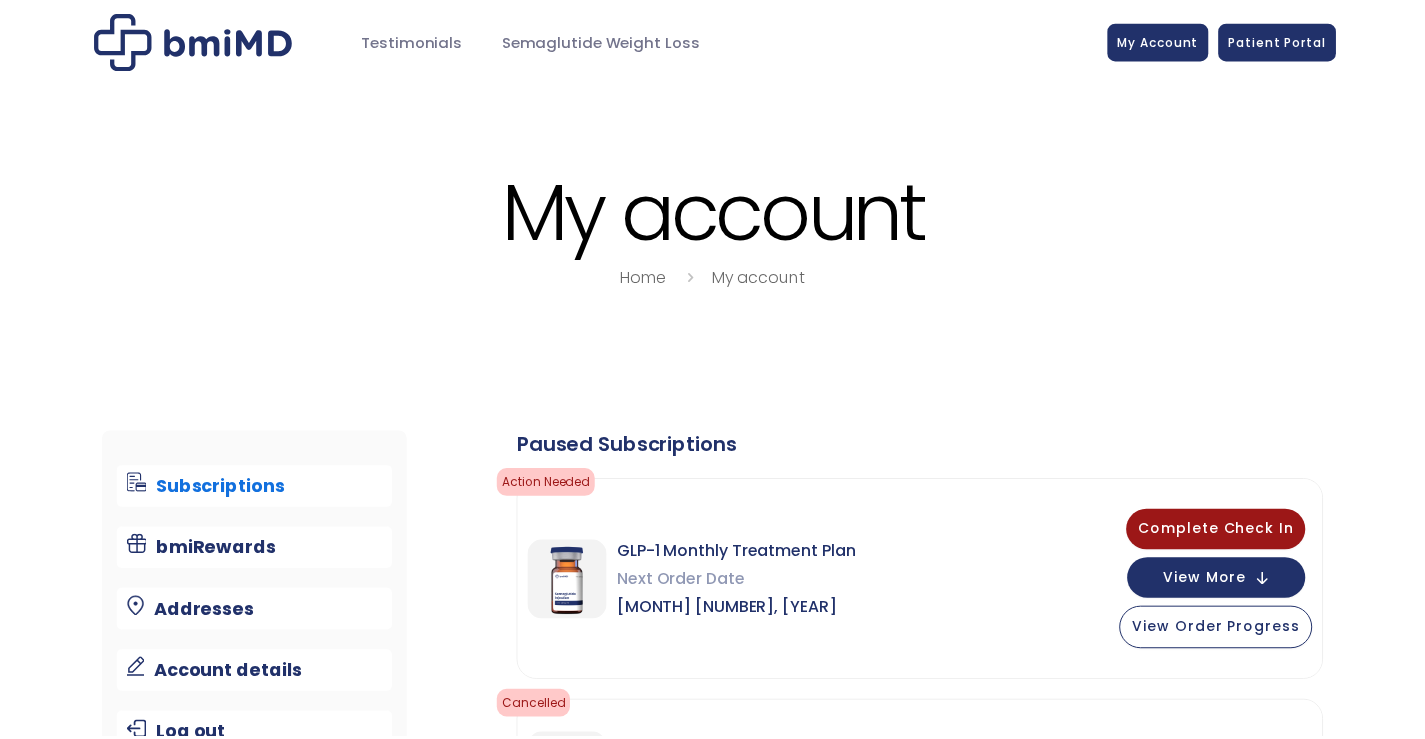scroll, scrollTop: 0, scrollLeft: 0, axis: both 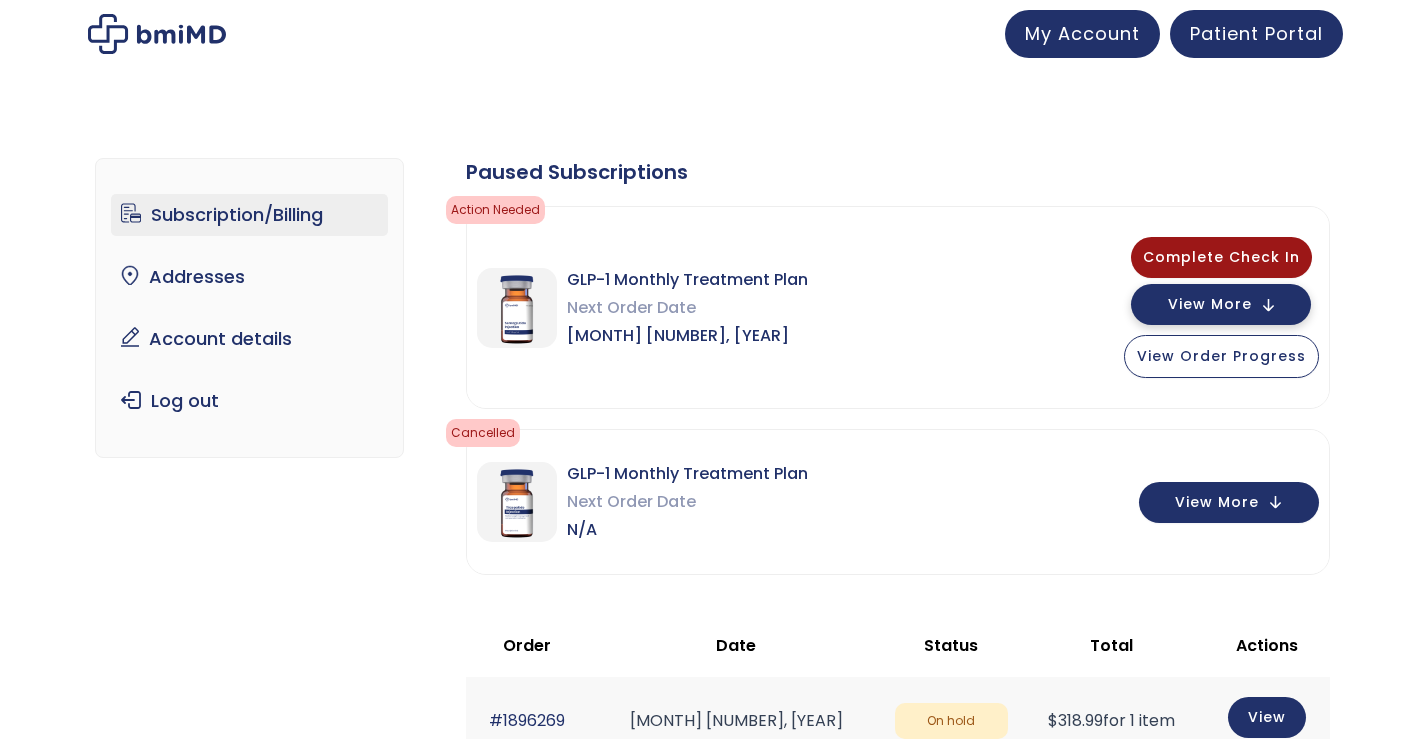 click on "View More" at bounding box center [1210, 304] 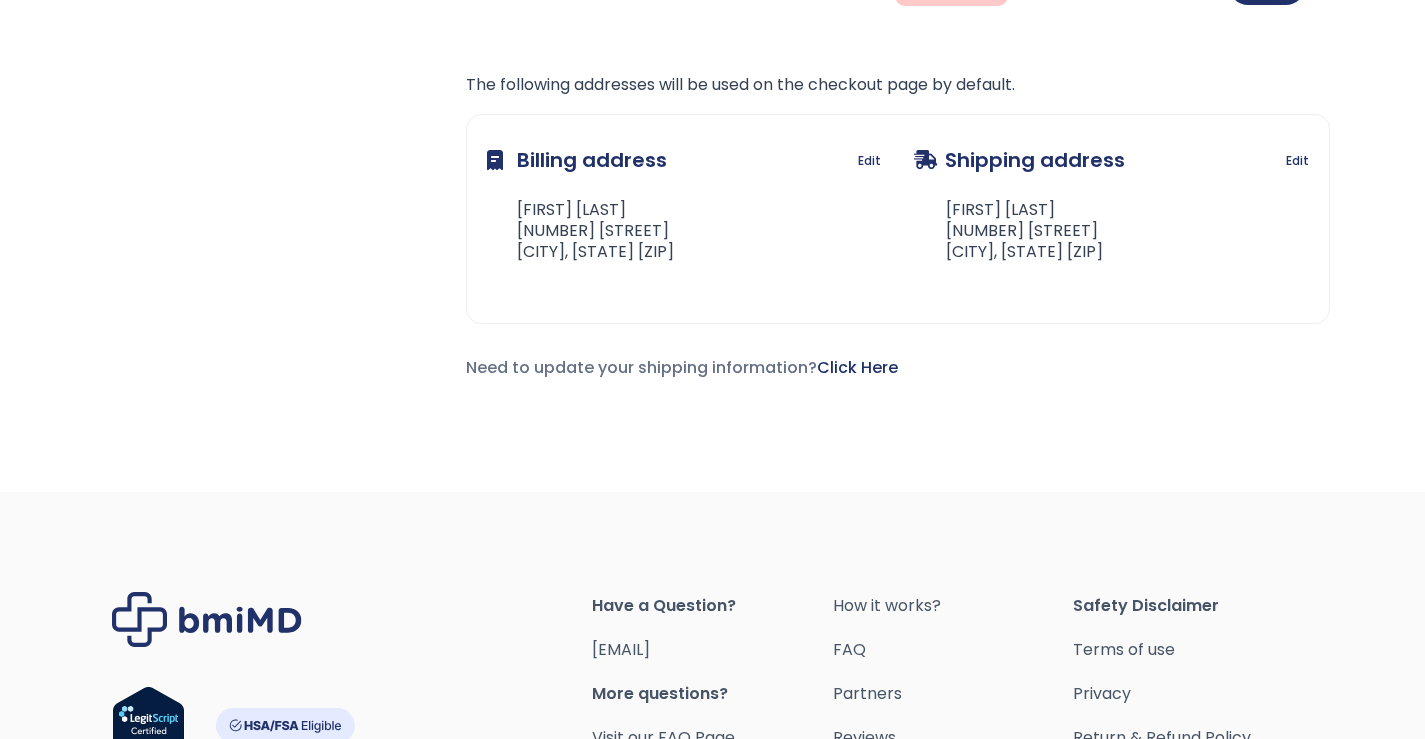 scroll, scrollTop: 1759, scrollLeft: 0, axis: vertical 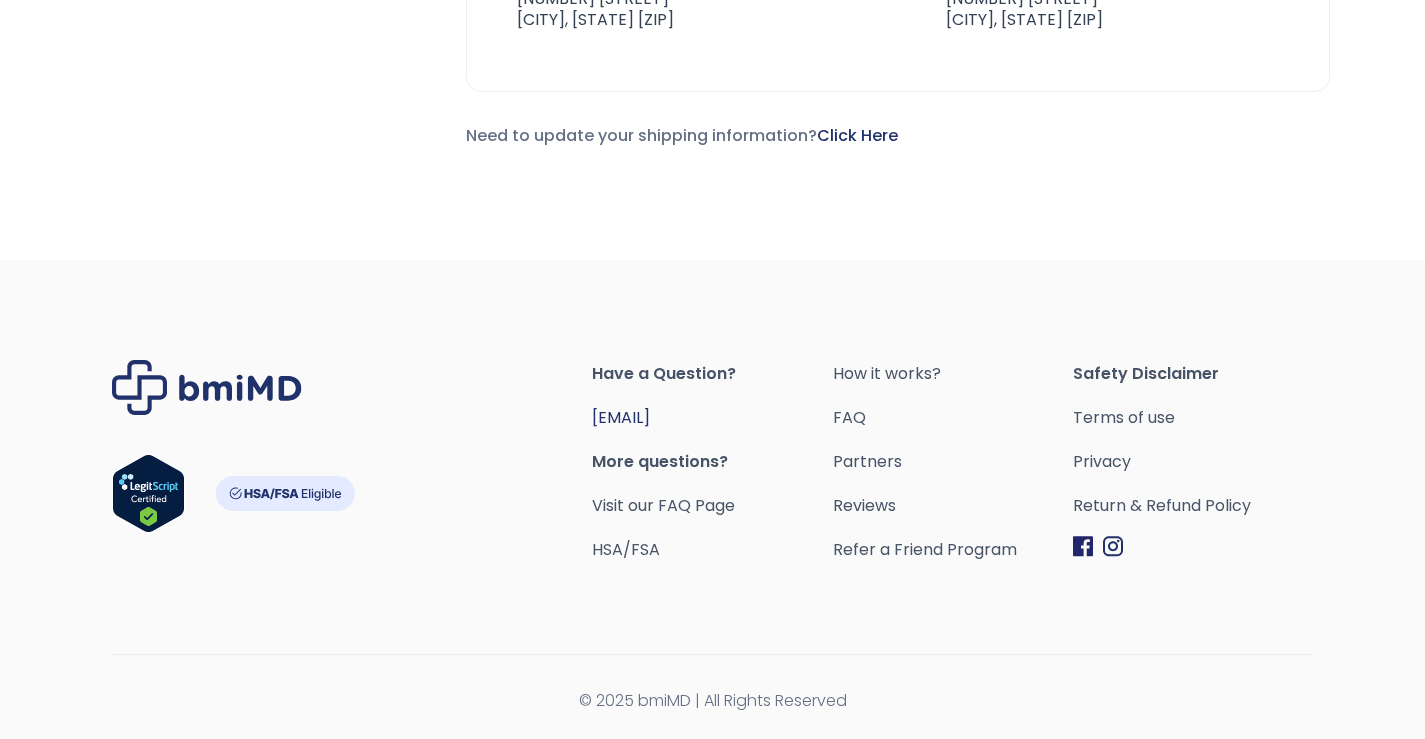click on "orders@example.com" at bounding box center [621, 417] 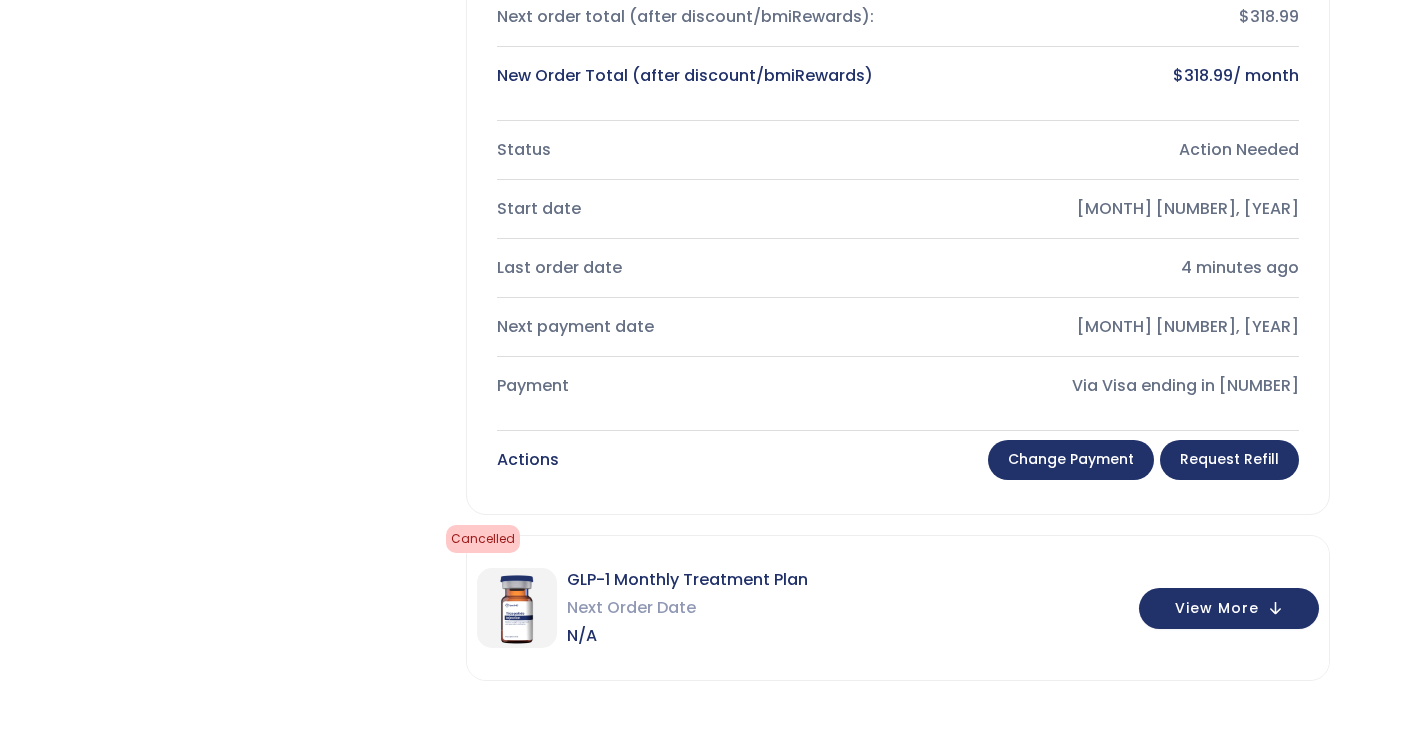 scroll, scrollTop: 300, scrollLeft: 0, axis: vertical 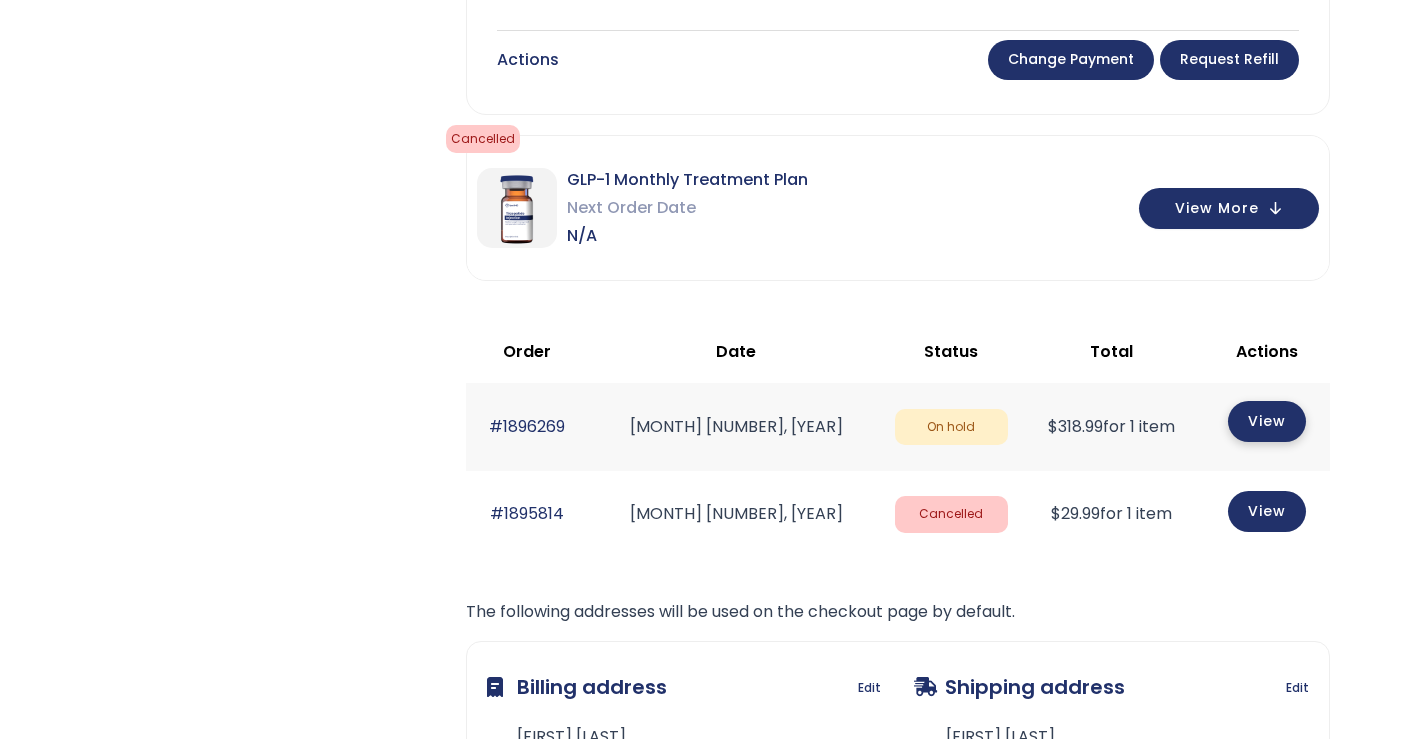 click on "View" 